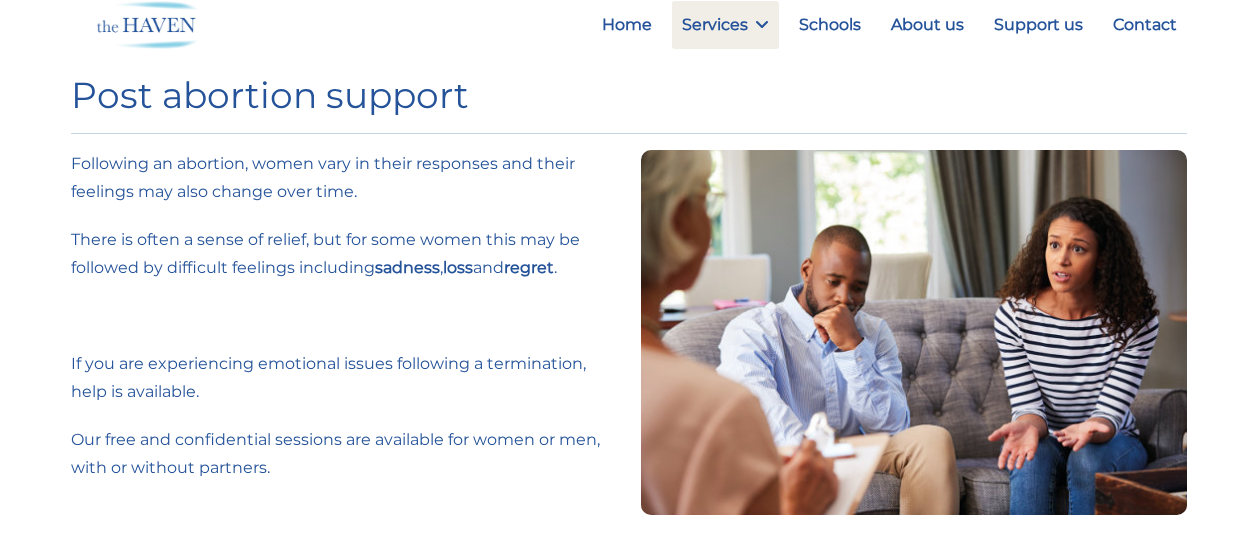 scroll, scrollTop: 0, scrollLeft: 0, axis: both 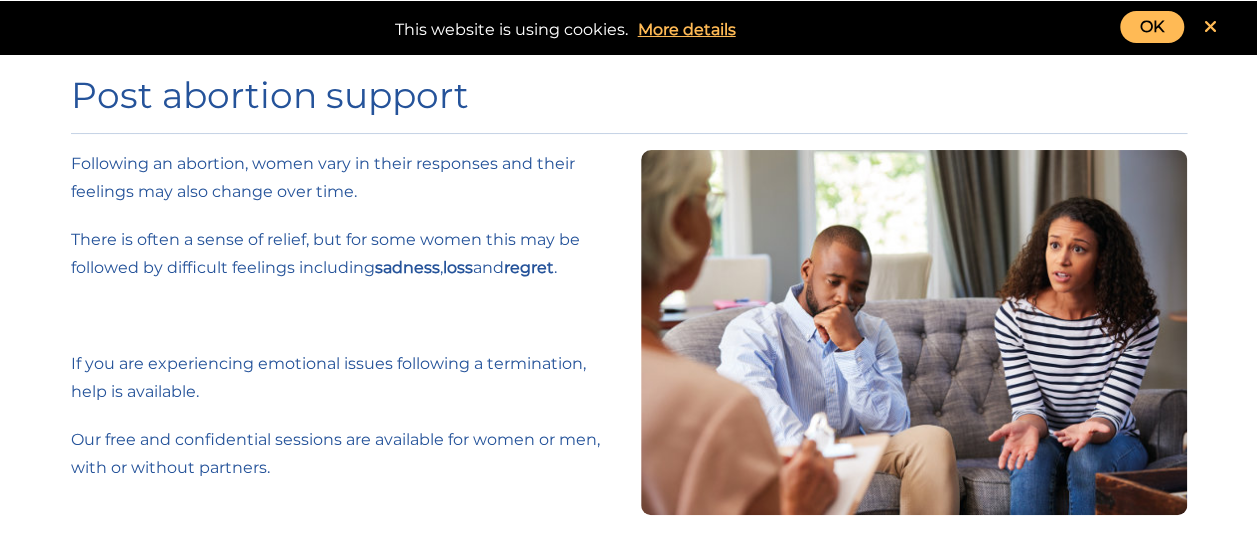 click on "Following an abortion, women vary in their responses and their feelings may also change over time.
There is often a sense of relief, but for some women this may be followed by difficult feelings including  sadness ,  loss  and  regret .
If you are experiencing emotional issues following a termination, help is available.
Our free and confidential sessions are available for women or men, with or without partners." at bounding box center [344, 316] 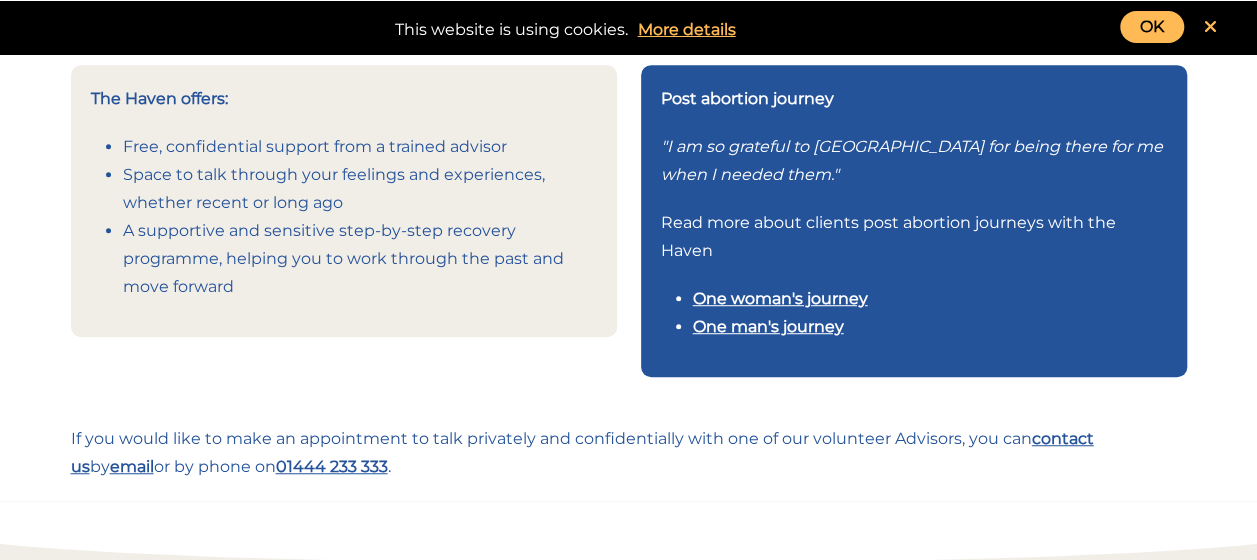 scroll, scrollTop: 0, scrollLeft: 0, axis: both 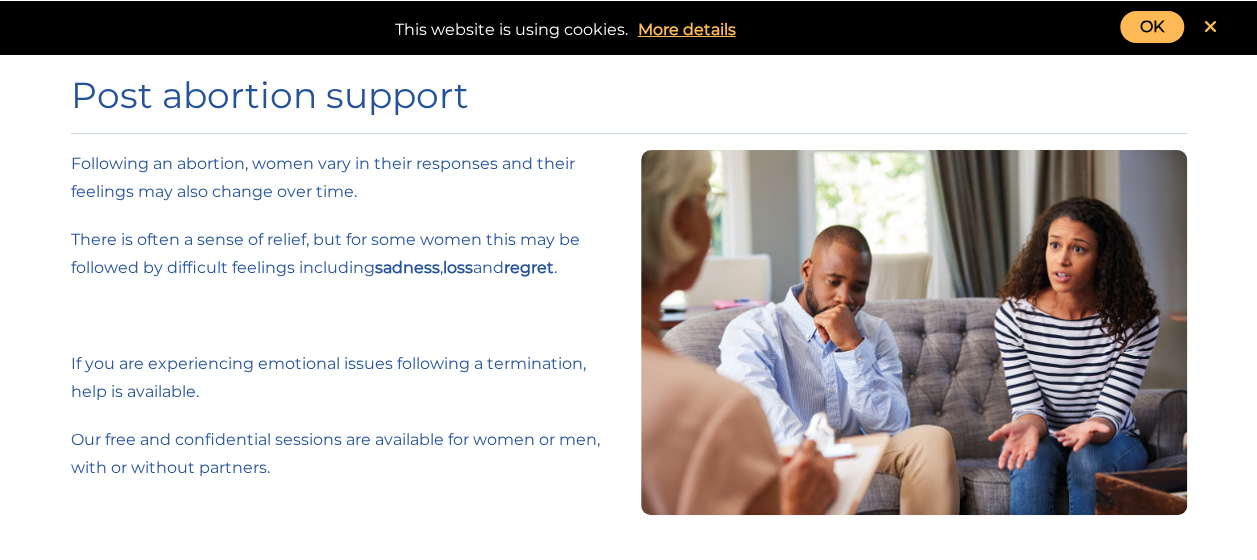 click on "OK" at bounding box center [1152, 27] 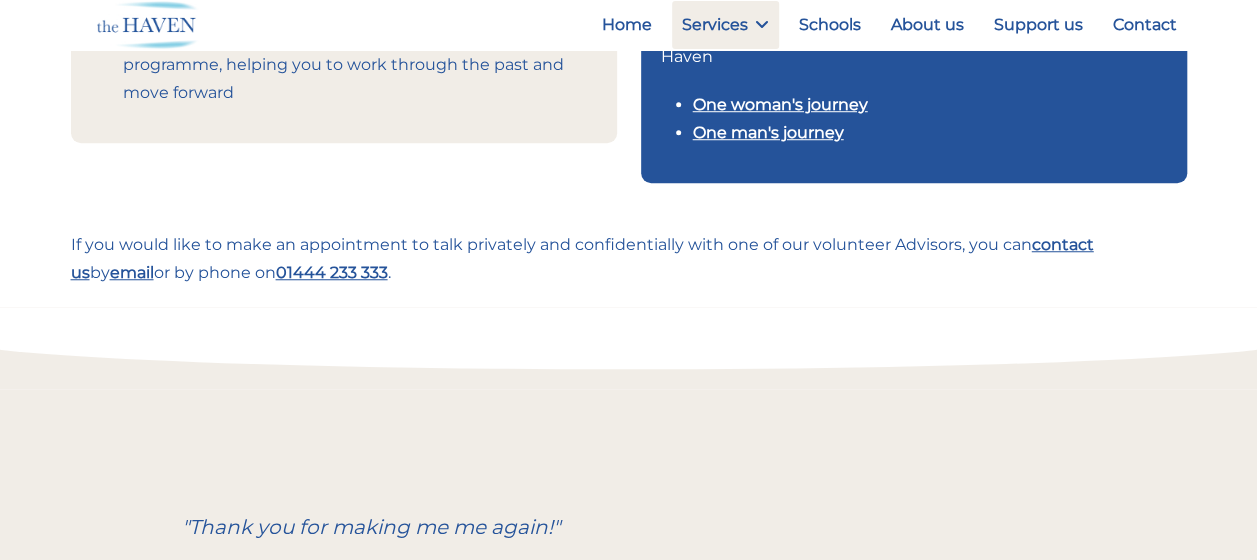scroll, scrollTop: 698, scrollLeft: 0, axis: vertical 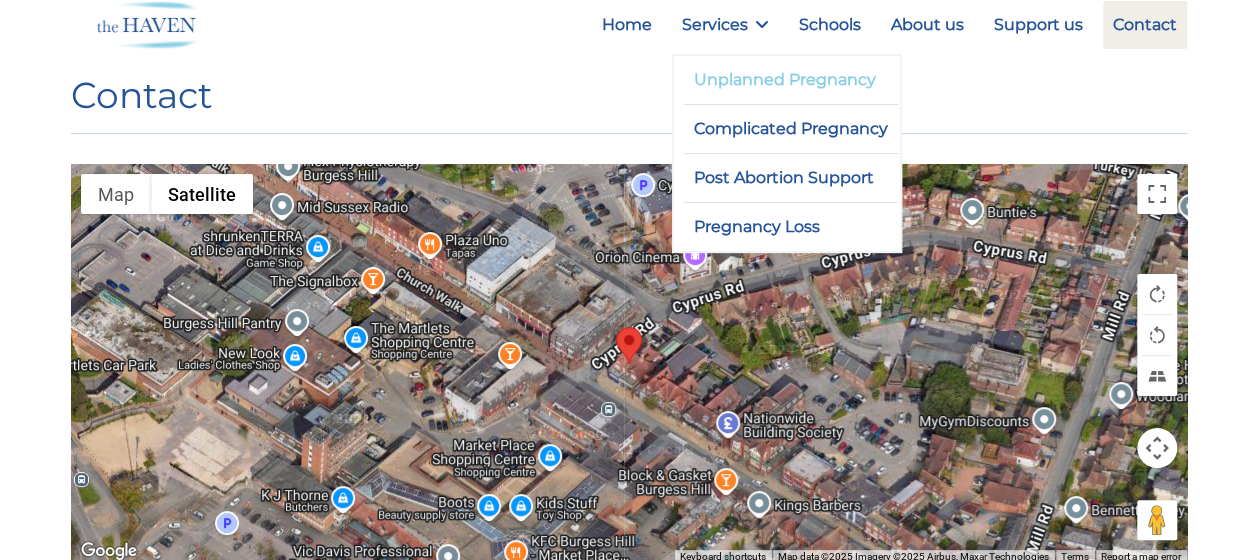 click on "Unplanned Pregnancy" at bounding box center [791, 80] 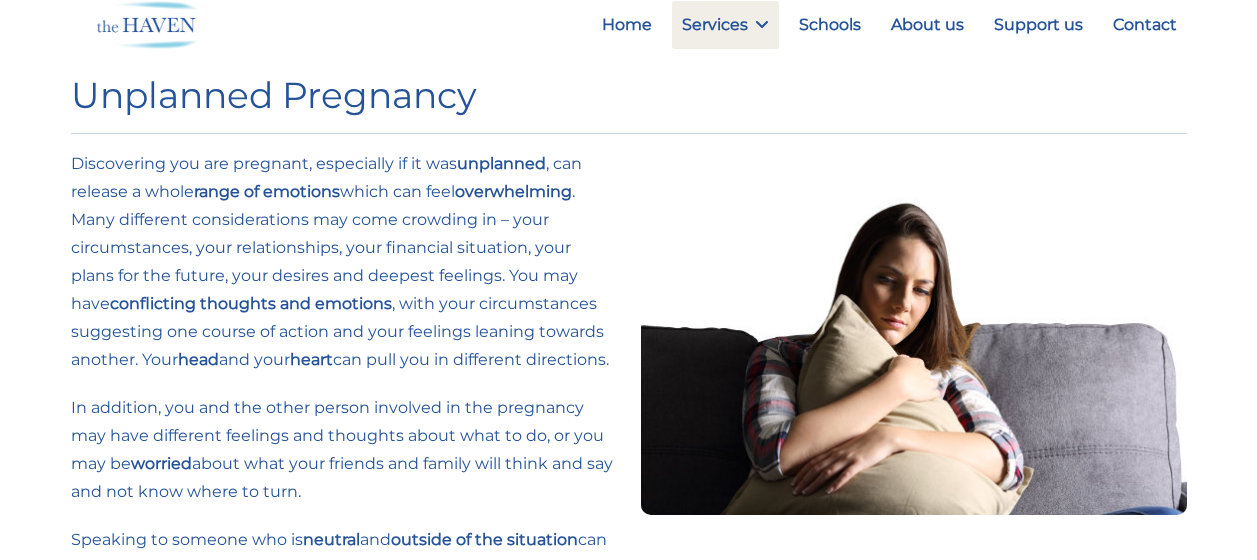 scroll, scrollTop: 0, scrollLeft: 0, axis: both 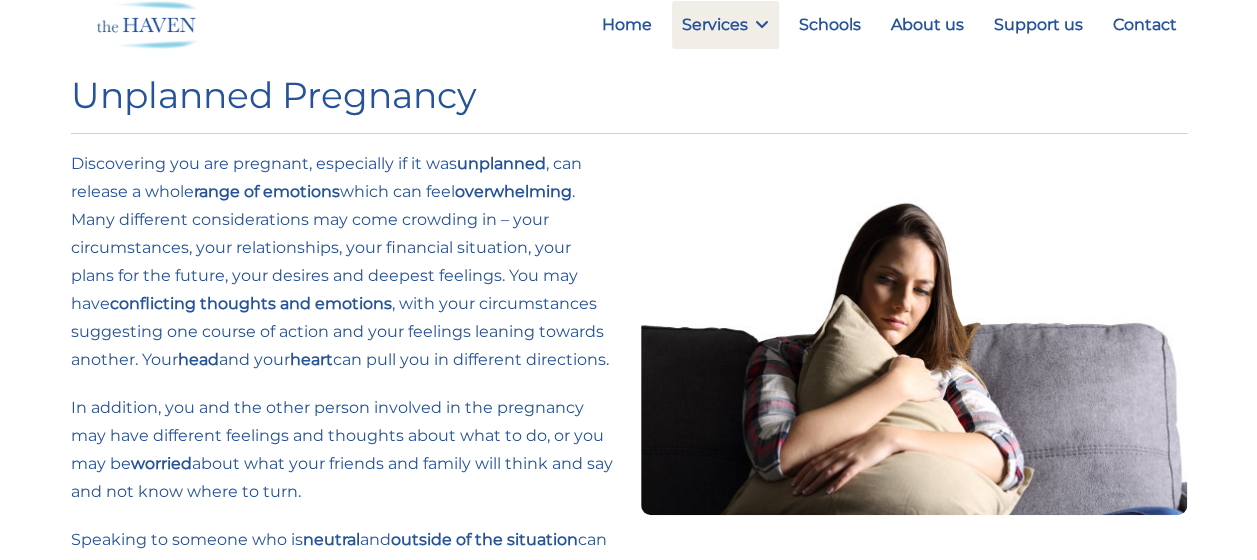 click on "OK
This website is using cookies.  More details
Home
Services
Unplanned Pregnancy
Complicated Pregnancy
Post Abortion Support
Pregnancy Loss
Schools
About us
Support us
Contact
Home
Services
Unplanned Pregnancy
Complicated Pregnancy
Post Abortion Support
Pregnancy Loss
Schools
About us
Support us
Contact
Call us
Email us
Menu
Unplanned Pregnancy" at bounding box center (628, 774) 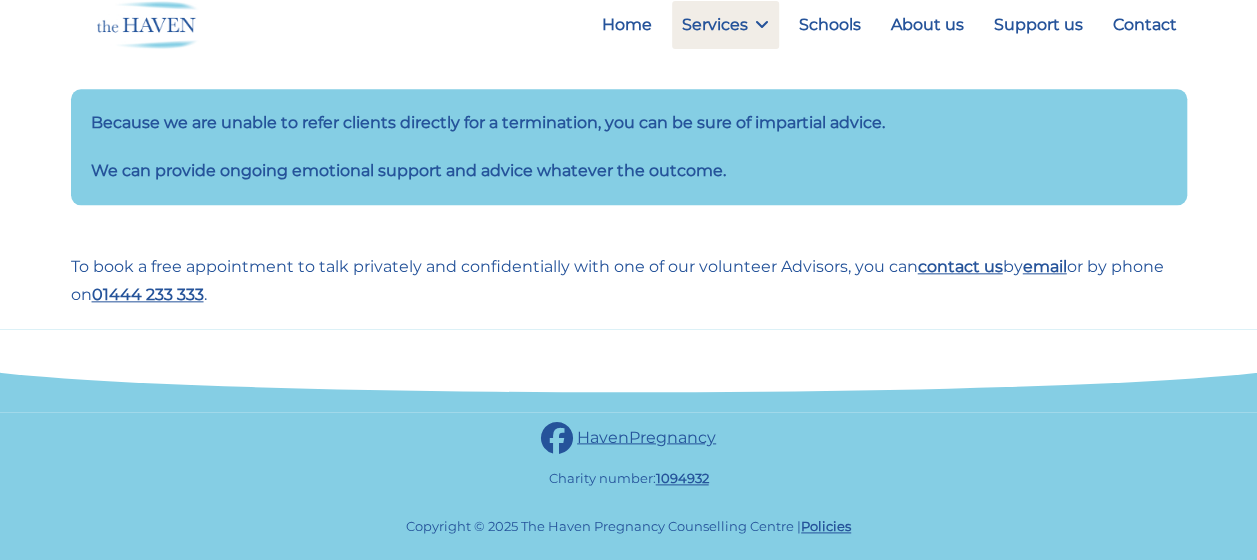 scroll, scrollTop: 0, scrollLeft: 0, axis: both 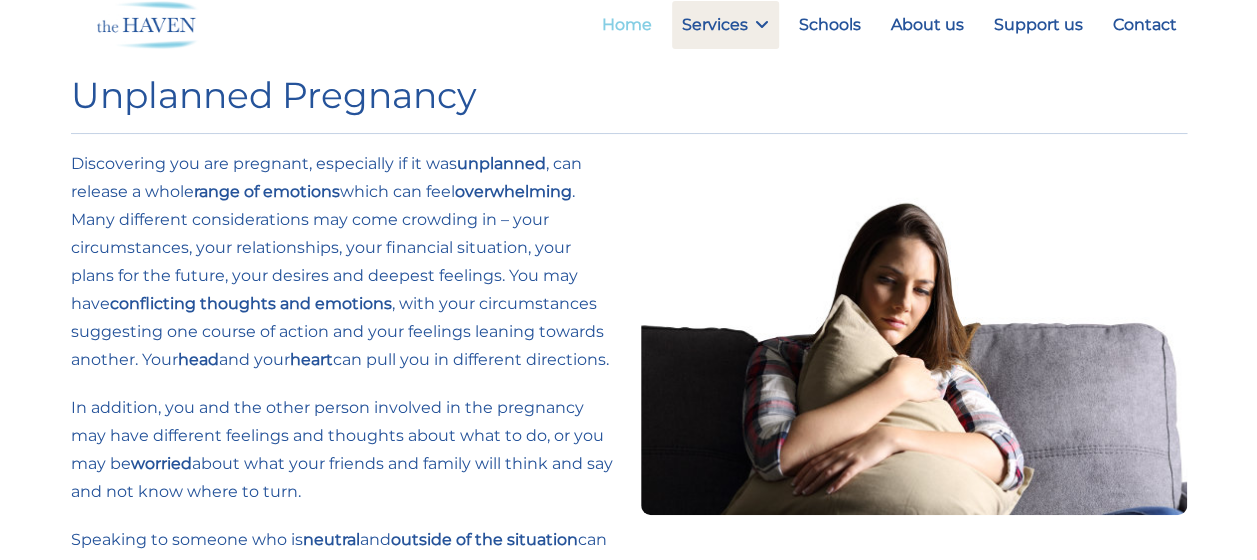 click on "Home" at bounding box center (627, 25) 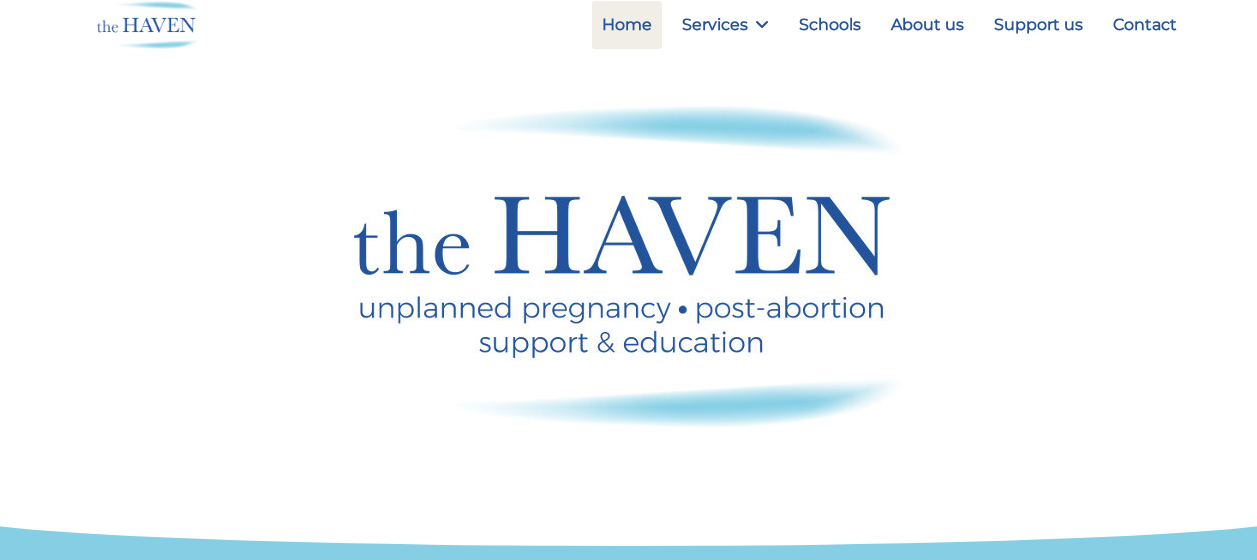 scroll, scrollTop: 0, scrollLeft: 0, axis: both 